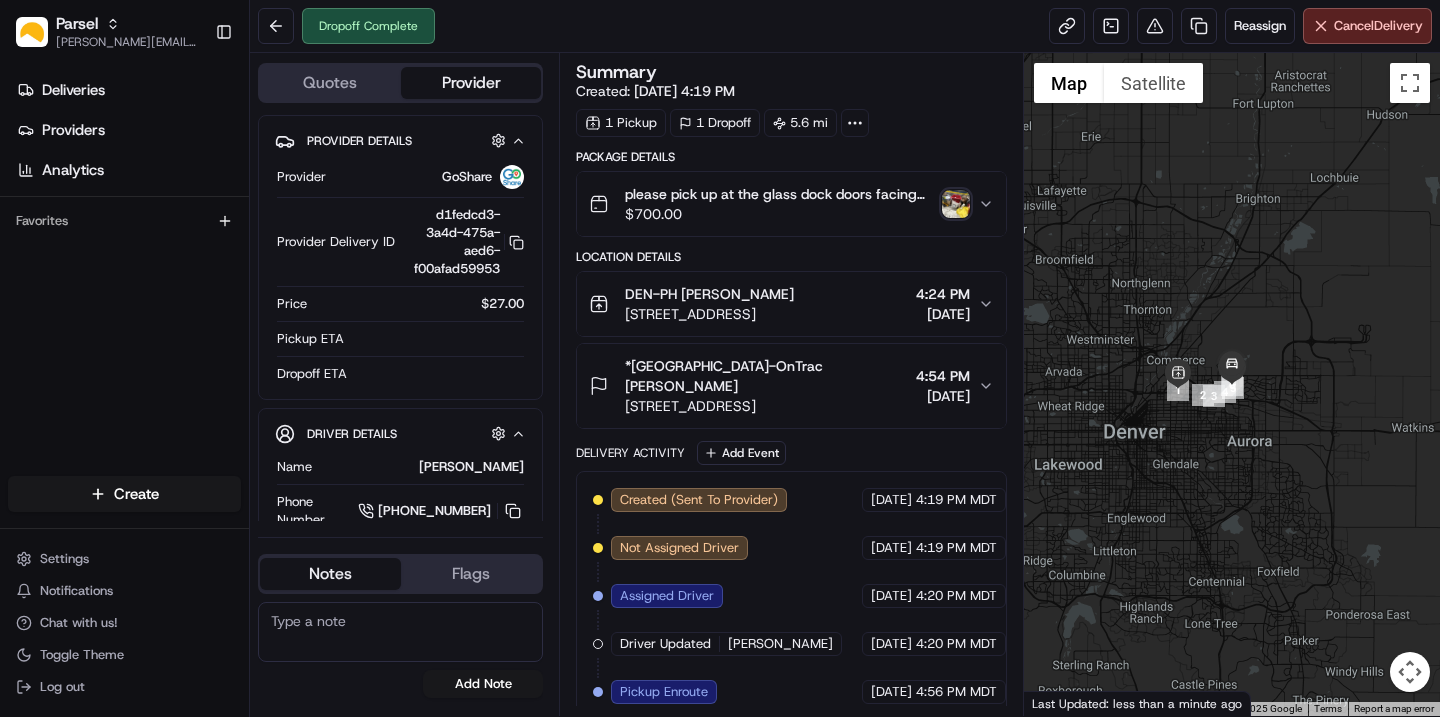 scroll, scrollTop: 0, scrollLeft: 0, axis: both 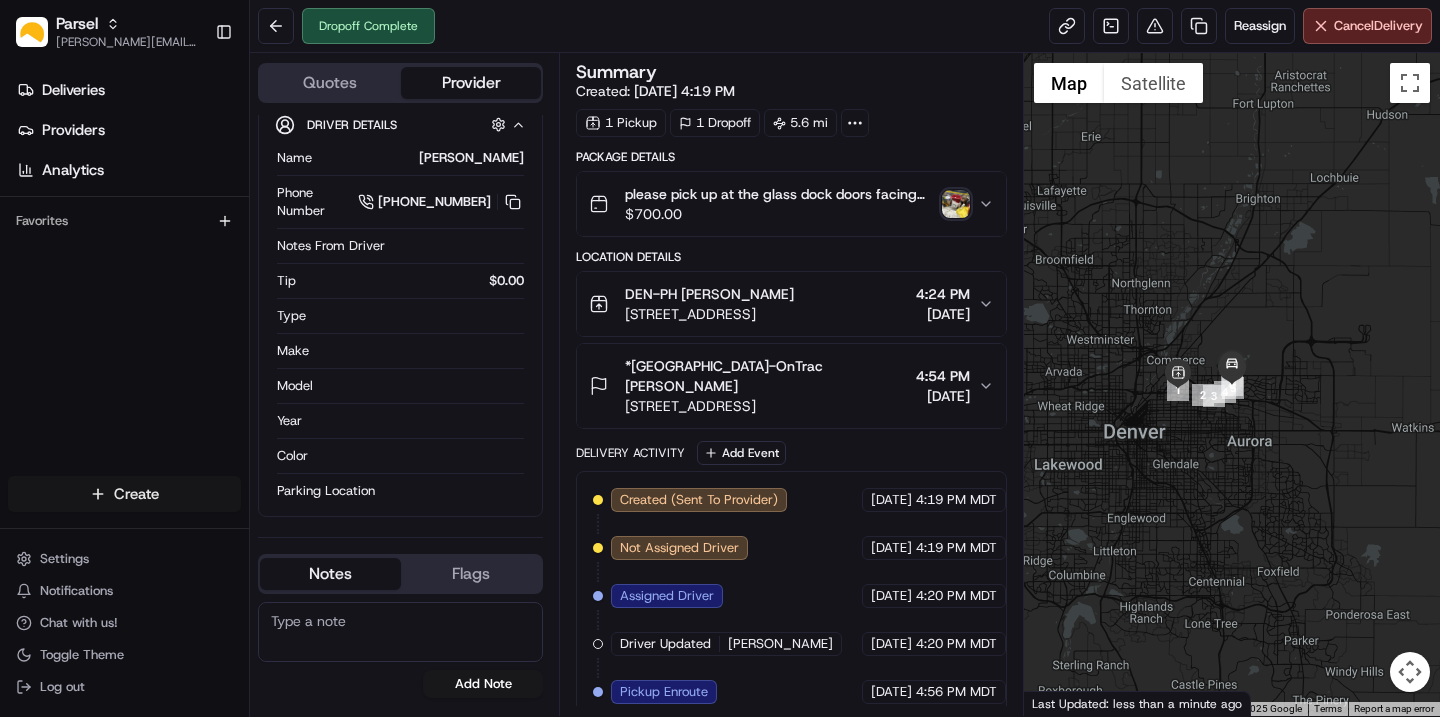 click on "Parsel [EMAIL_ADDRESS][PERSON_NAME][DOMAIN_NAME] Toggle Sidebar Deliveries Providers Analytics Favorites Main Menu Members & Organization Organization Users Roles Preferences Customization Tracking Orchestration Automations Dispatch Strategy Locations Pickup Locations Dropoff Locations Billing Billing Refund Requests Integrations Notification Triggers Webhooks API Keys Request Logs Create Settings Notifications Chat with us! Toggle Theme Log out Dropoff Complete Reassign Cancel  Delivery Quotes Provider Provider Details Hidden ( 1 ) Provider GoShare   Provider Delivery ID d1fedcd3-3a4d-475a-aed6-f00afad59953 Copy  d1fedcd3-3a4d-475a-aed6-f00afad59953 Price $27.00 Pickup ETA Dropoff ETA Driver Details Hidden ( 3 ) Name [PERSON_NAME] Phone Number [PHONE_NUMBER] Notes From Driver Tip $0.00 Type Make Model Year Color Parking Location Notes Flags [PERSON_NAME][EMAIL_ADDRESS][PERSON_NAME][DOMAIN_NAME] [PERSON_NAME][DOMAIN_NAME][EMAIL_ADDRESS][PERSON_NAME][DOMAIN_NAME] [DOMAIN_NAME][EMAIL_ADDRESS][DOMAIN_NAME] [PERSON_NAME][DOMAIN_NAME][EMAIL_ADDRESS][PERSON_NAME][DOMAIN_NAME] [PERSON_NAME][DOMAIN_NAME][EMAIL_ADDRESS][PERSON_NAME][DOMAIN_NAME] [PERSON_NAME][DOMAIN_NAME][EMAIL_ADDRESS][PERSON_NAME][DOMAIN_NAME] Add Note   1" at bounding box center (720, 358) 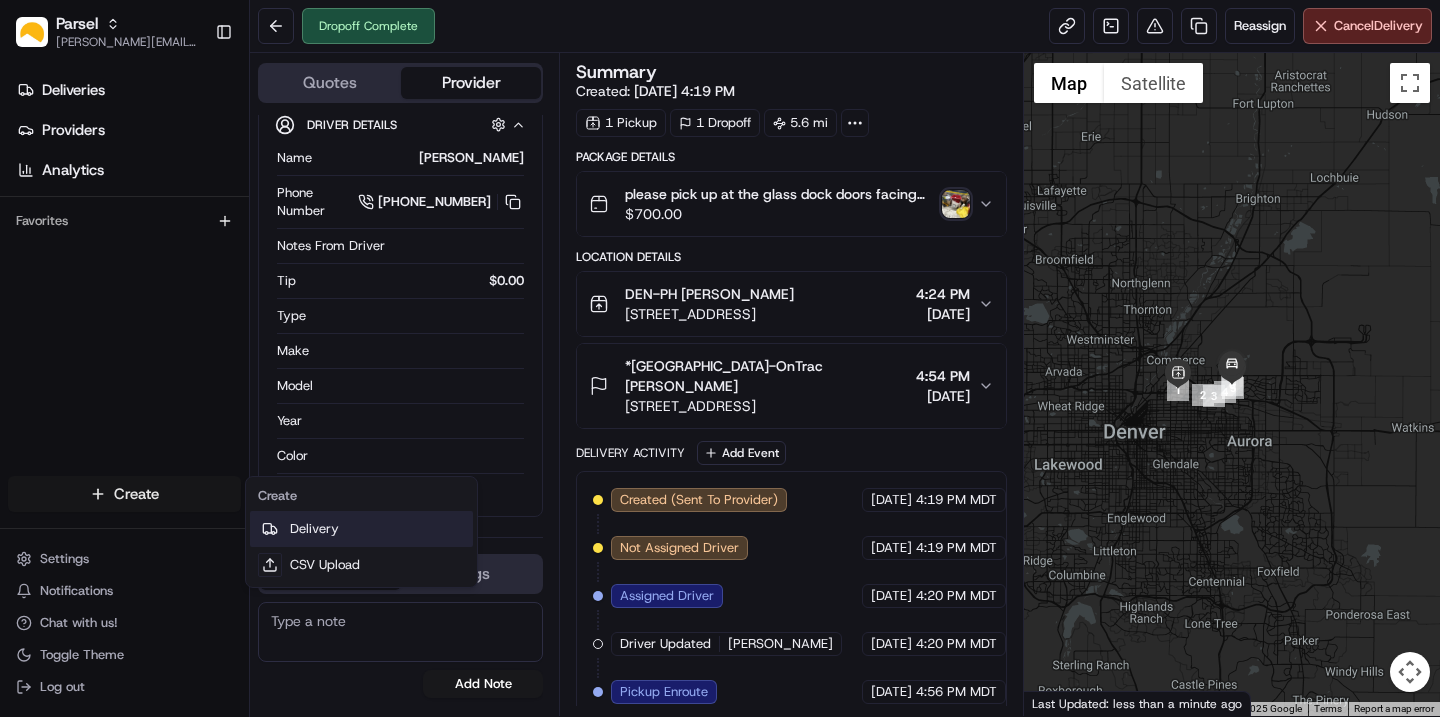 click on "Delivery" at bounding box center (361, 529) 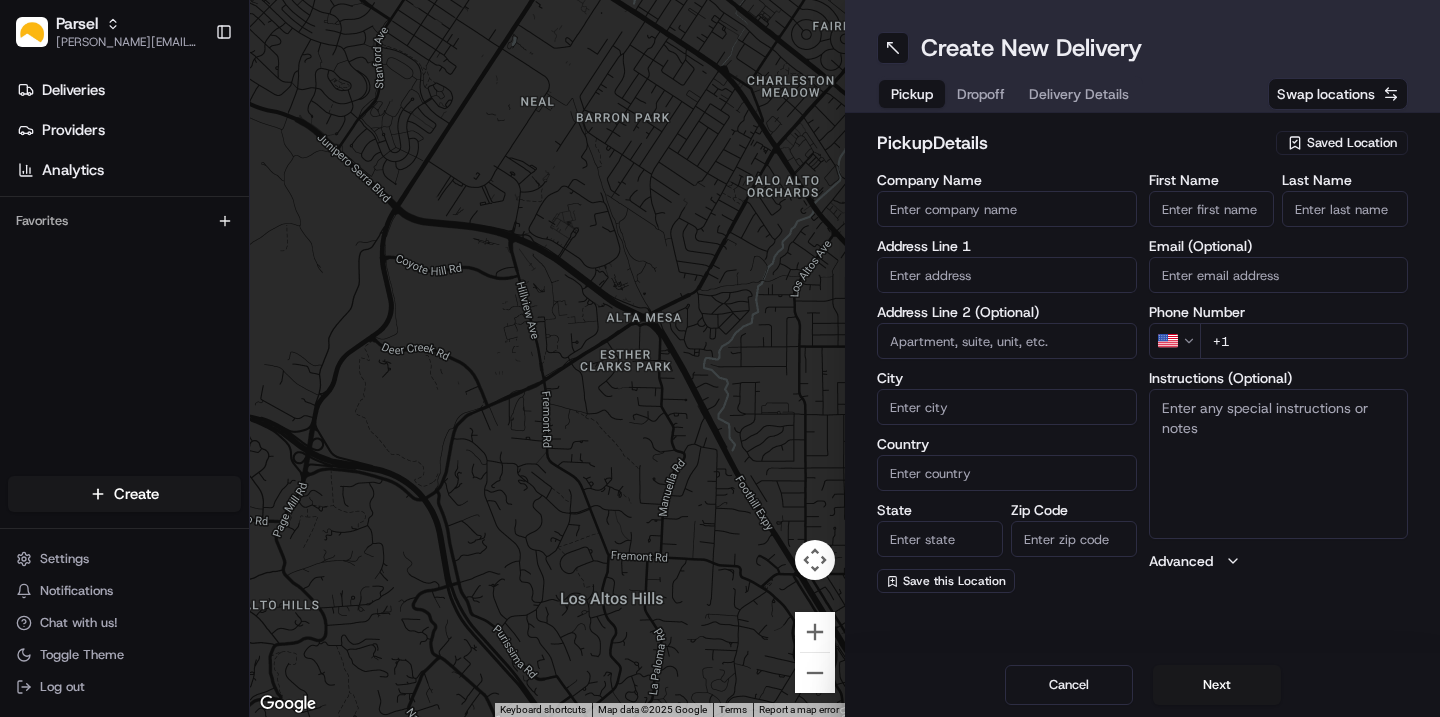 click on "Saved Location" at bounding box center [1352, 143] 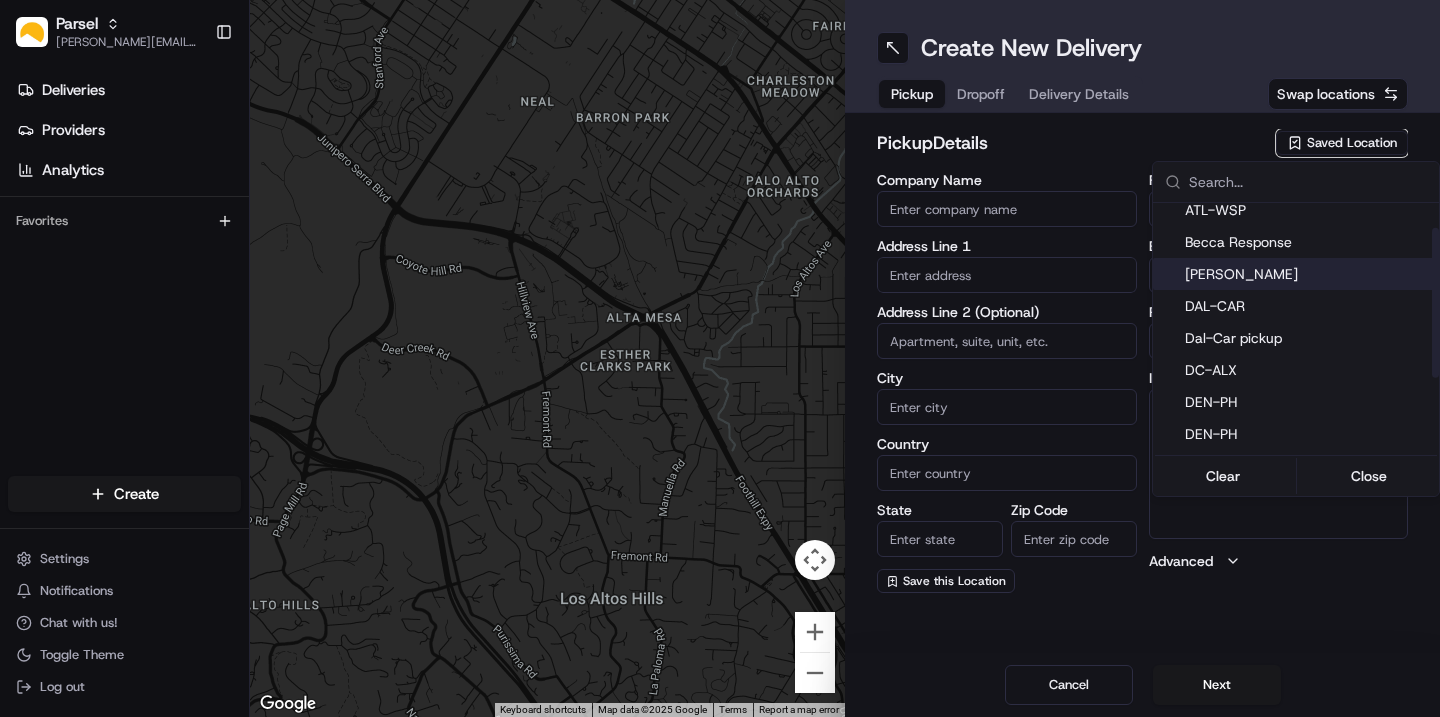 scroll, scrollTop: 44, scrollLeft: 0, axis: vertical 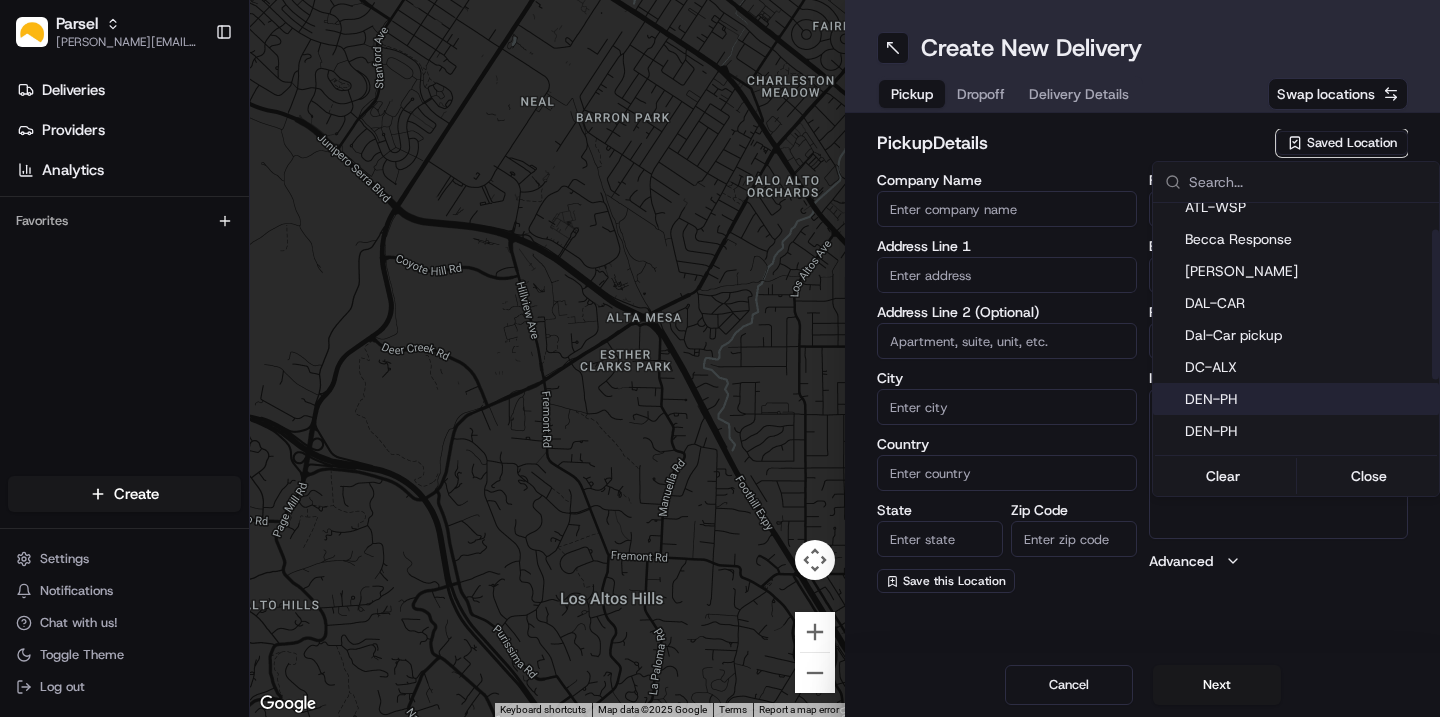 click on "DEN-PH" at bounding box center (1308, 399) 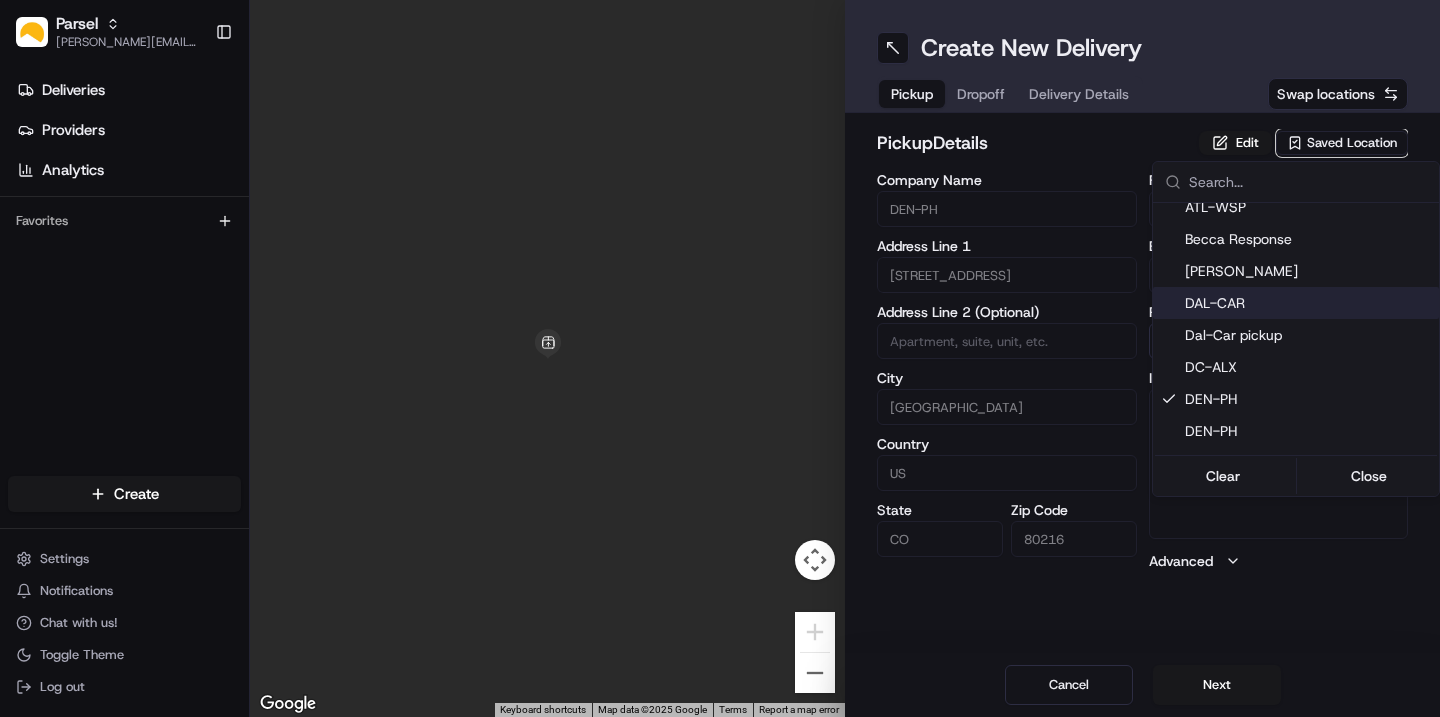 click on "Parsel [EMAIL_ADDRESS][PERSON_NAME][DOMAIN_NAME] Toggle Sidebar Deliveries Providers Analytics Favorites Main Menu Members & Organization Organization Users Roles Preferences Customization Tracking Orchestration Automations Dispatch Strategy Locations Pickup Locations Dropoff Locations Billing Billing Refund Requests Integrations Notification Triggers Webhooks API Keys Request Logs Create Settings Notifications Chat with us! Toggle Theme Log out ← Move left → Move right ↑ Move up ↓ Move down + Zoom in - Zoom out Home Jump left by 75% End Jump right by 75% Page Up Jump up by 75% Page Down Jump down by 75% Keyboard shortcuts Map Data Map data ©2025 Google Map data ©2025 Google 2 m  Click to toggle between metric and imperial units Terms Report a map error Create New Delivery Pickup Dropoff Delivery Details Swap locations pickup  Details  Edit Saved Location Company Name DEN-PH Address Line [GEOGRAPHIC_DATA][STREET_ADDRESS] Line 2 (Optional) City [GEOGRAPHIC_DATA] Country US State [US_STATE] Zip Code 80216 First Name [PERSON_NAME]" at bounding box center (720, 358) 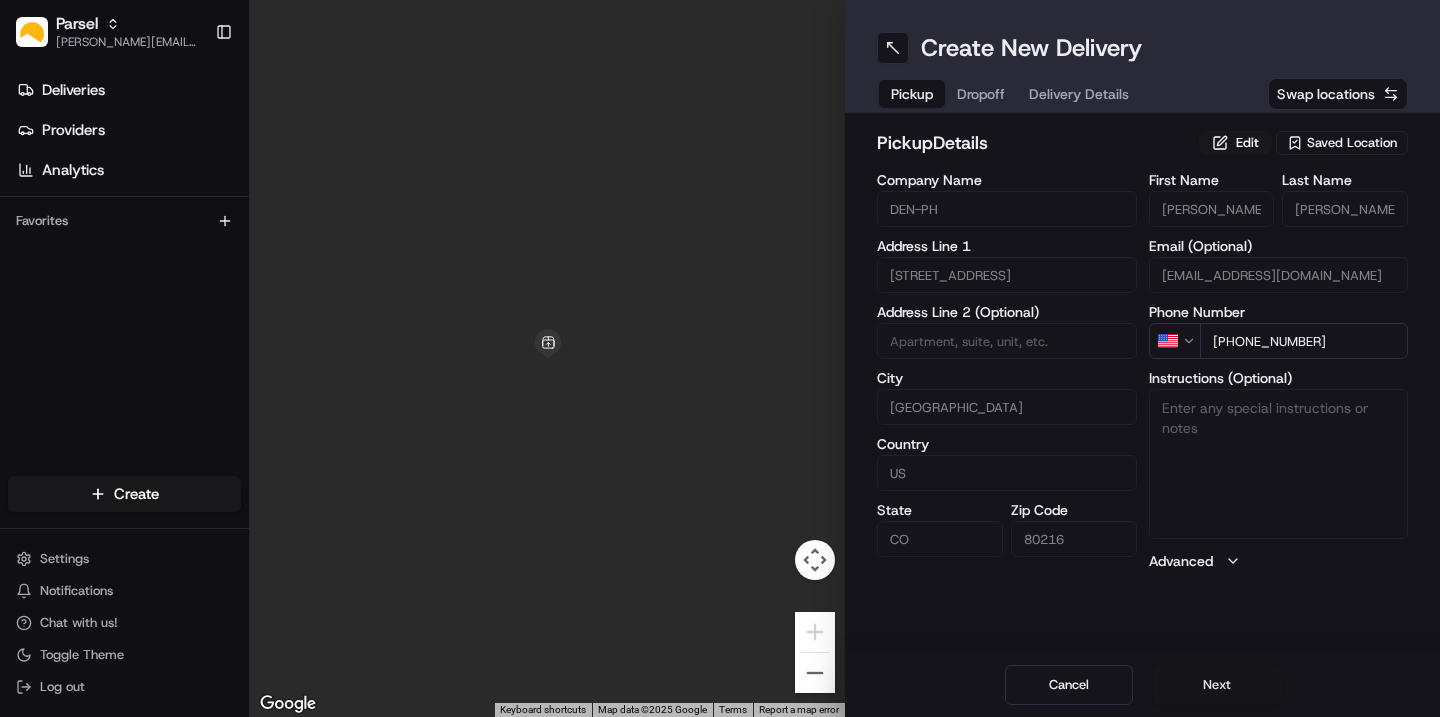 click on "Next" at bounding box center (1217, 685) 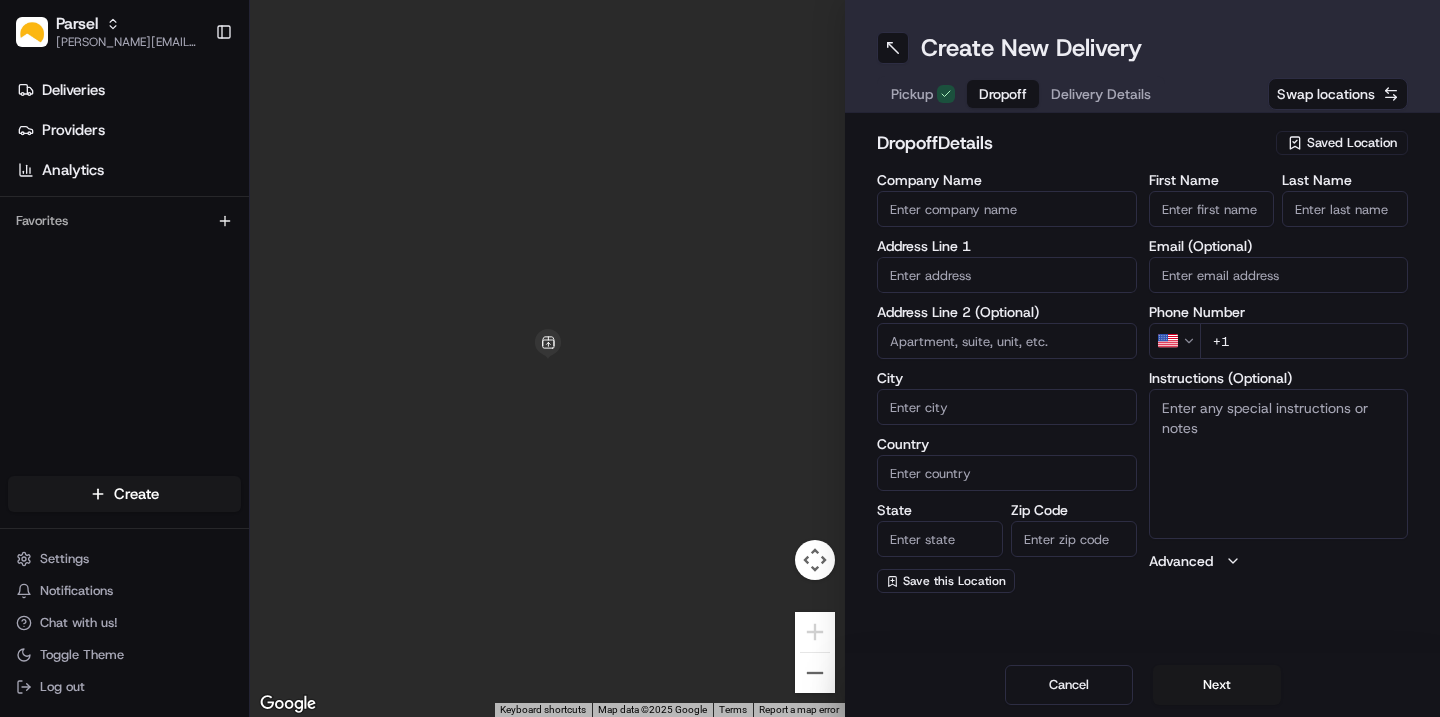 click on "Saved Location" at bounding box center (1352, 143) 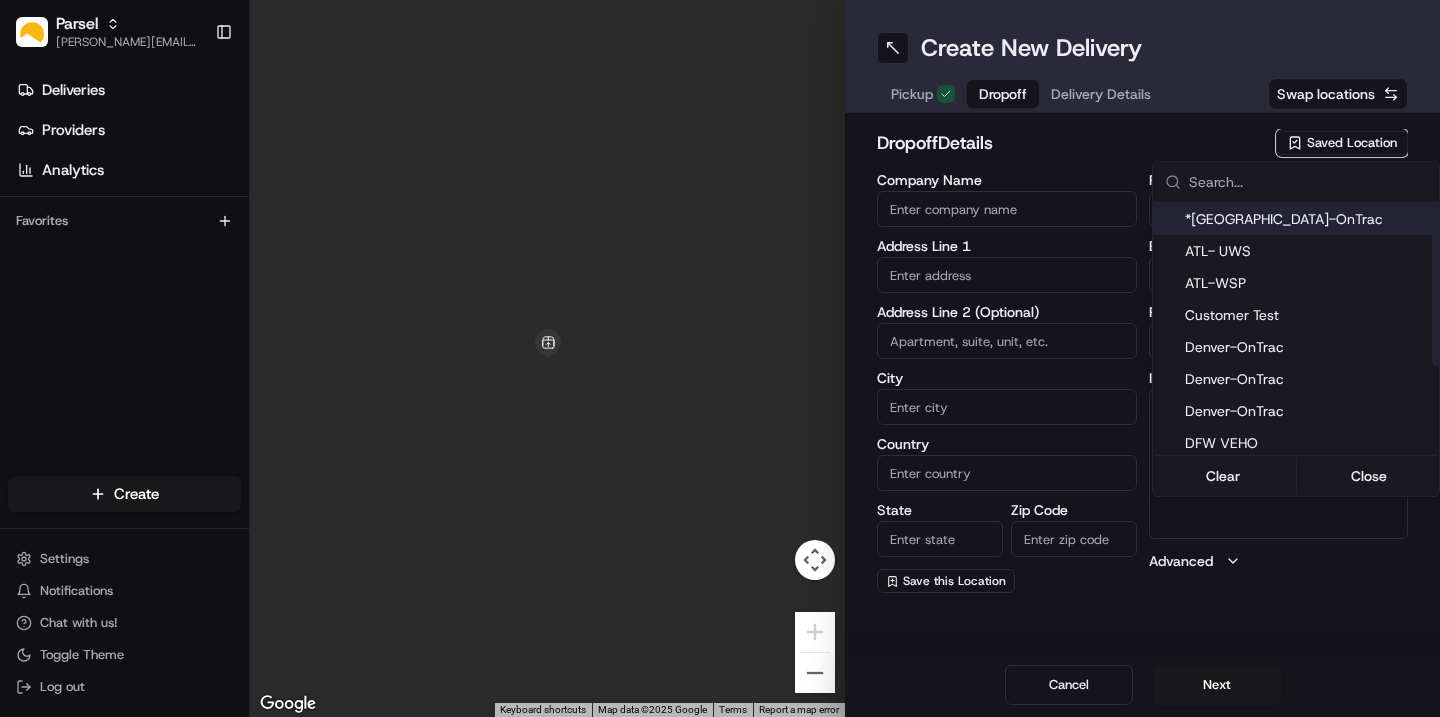 click on "*[GEOGRAPHIC_DATA]-OnTrac" at bounding box center (1308, 219) 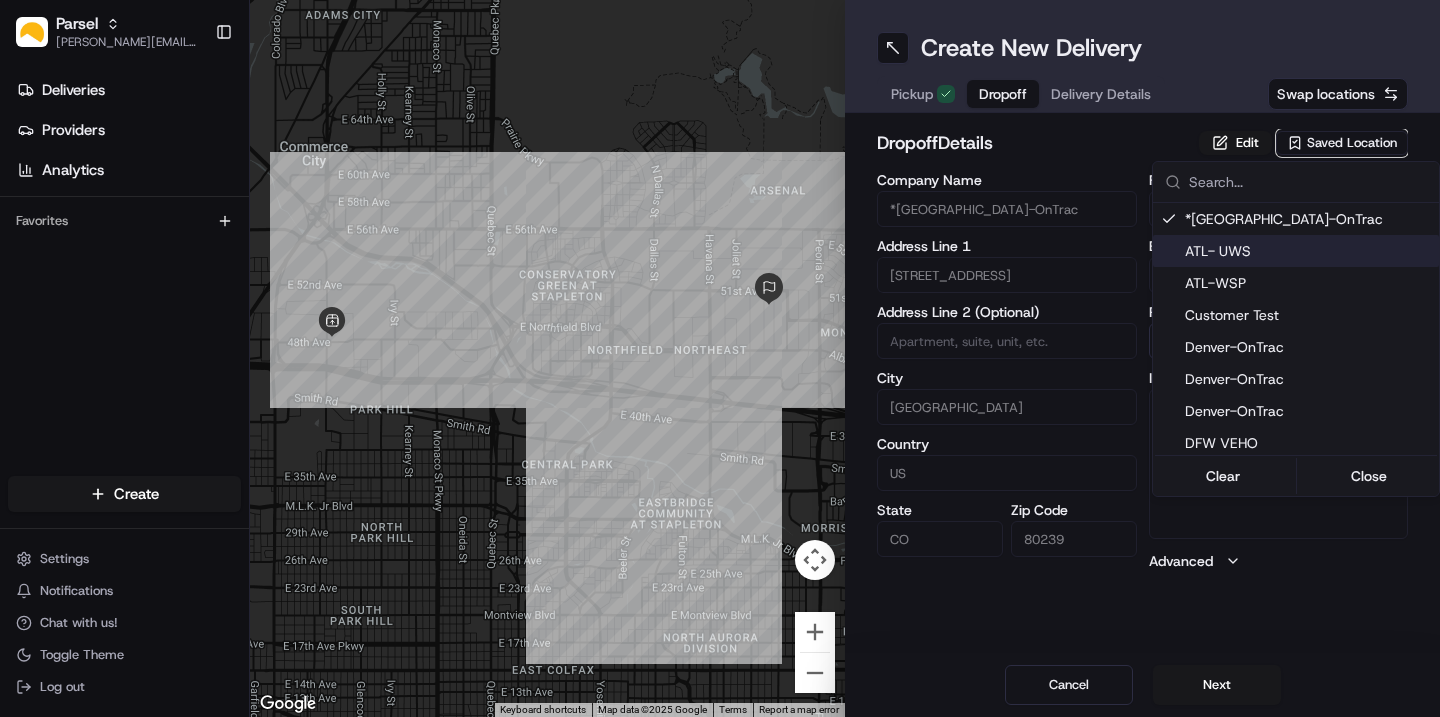 click on "Parsel [EMAIL_ADDRESS][PERSON_NAME][DOMAIN_NAME] Toggle Sidebar Deliveries Providers Analytics Favorites Main Menu Members & Organization Organization Users Roles Preferences Customization Tracking Orchestration Automations Dispatch Strategy Locations Pickup Locations Dropoff Locations Billing Billing Refund Requests Integrations Notification Triggers Webhooks API Keys Request Logs Create Settings Notifications Chat with us! Toggle Theme Log out ← Move left → Move right ↑ Move up ↓ Move down + Zoom in - Zoom out Home Jump left by 75% End Jump right by 75% Page Up Jump up by 75% Page Down Jump down by 75% Keyboard shortcuts Map Data Map data ©2025 Google Map data ©2025 Google 1 km  Click to toggle between metric and imperial units Terms Report a map error Create New Delivery Pickup Dropoff Delivery Details Swap locations dropoff  Details  Edit Saved Location Company Name *[GEOGRAPHIC_DATA]-OnTrac Address Line 1 [STREET_ADDRESS][GEOGRAPHIC_DATA] Line 2 (Optional) City [GEOGRAPHIC_DATA] Country US State [US_STATE] Zip Code 80239 First Name Bri" at bounding box center [720, 358] 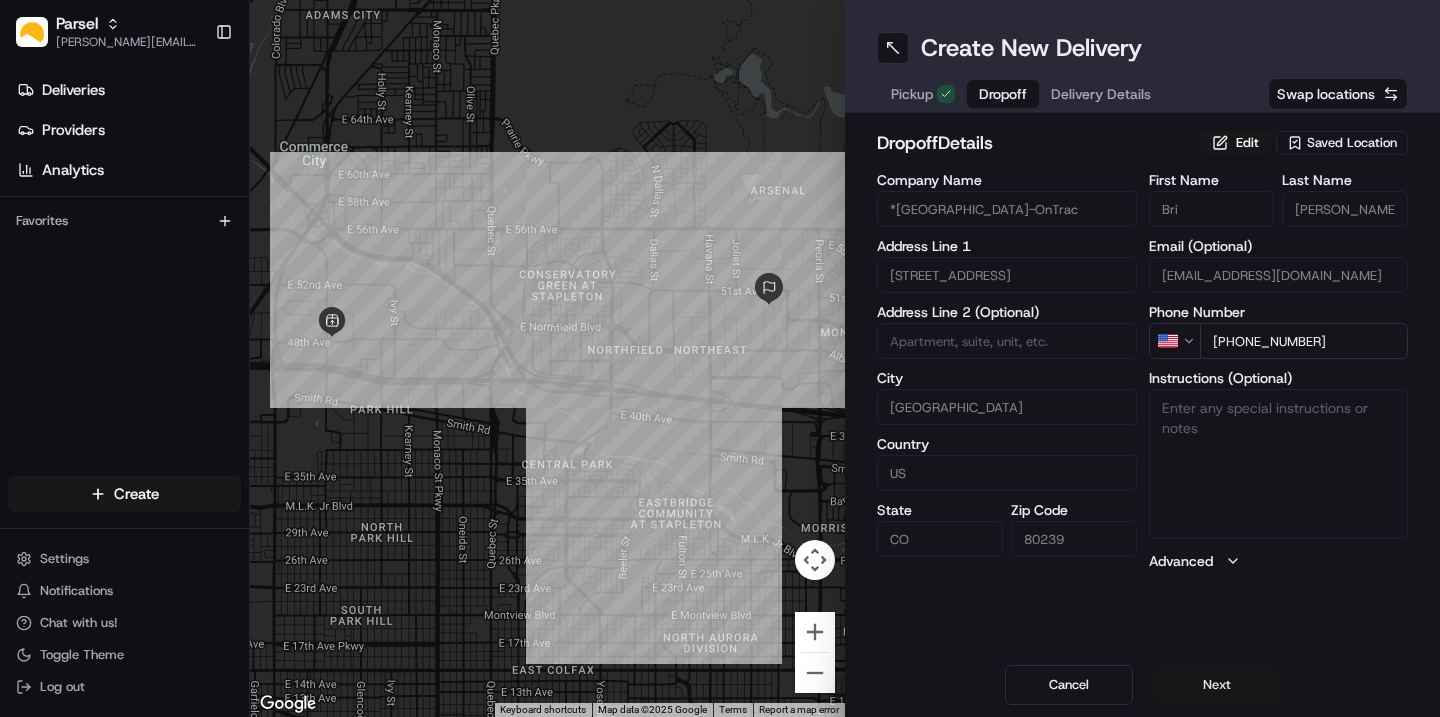 click on "Next" at bounding box center (1217, 685) 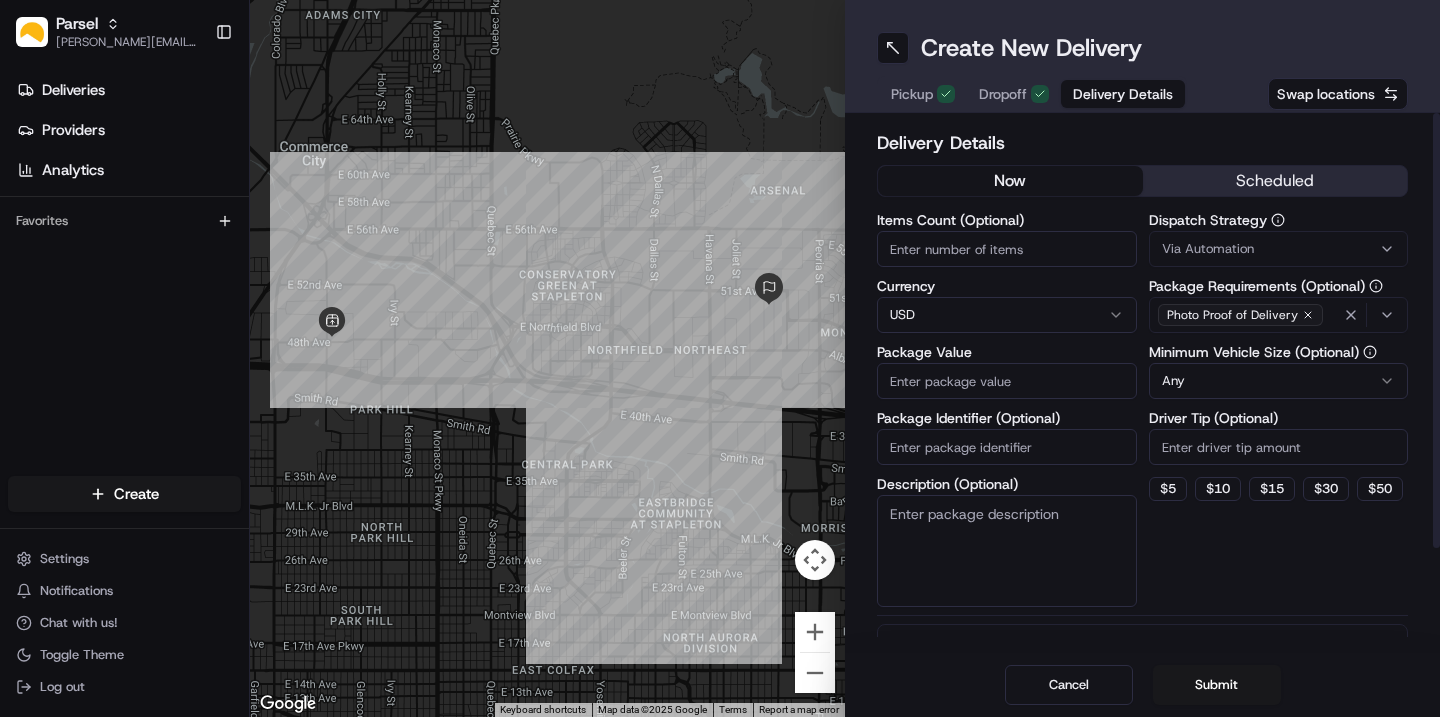 click on "Items Count (Optional)" at bounding box center (1007, 249) 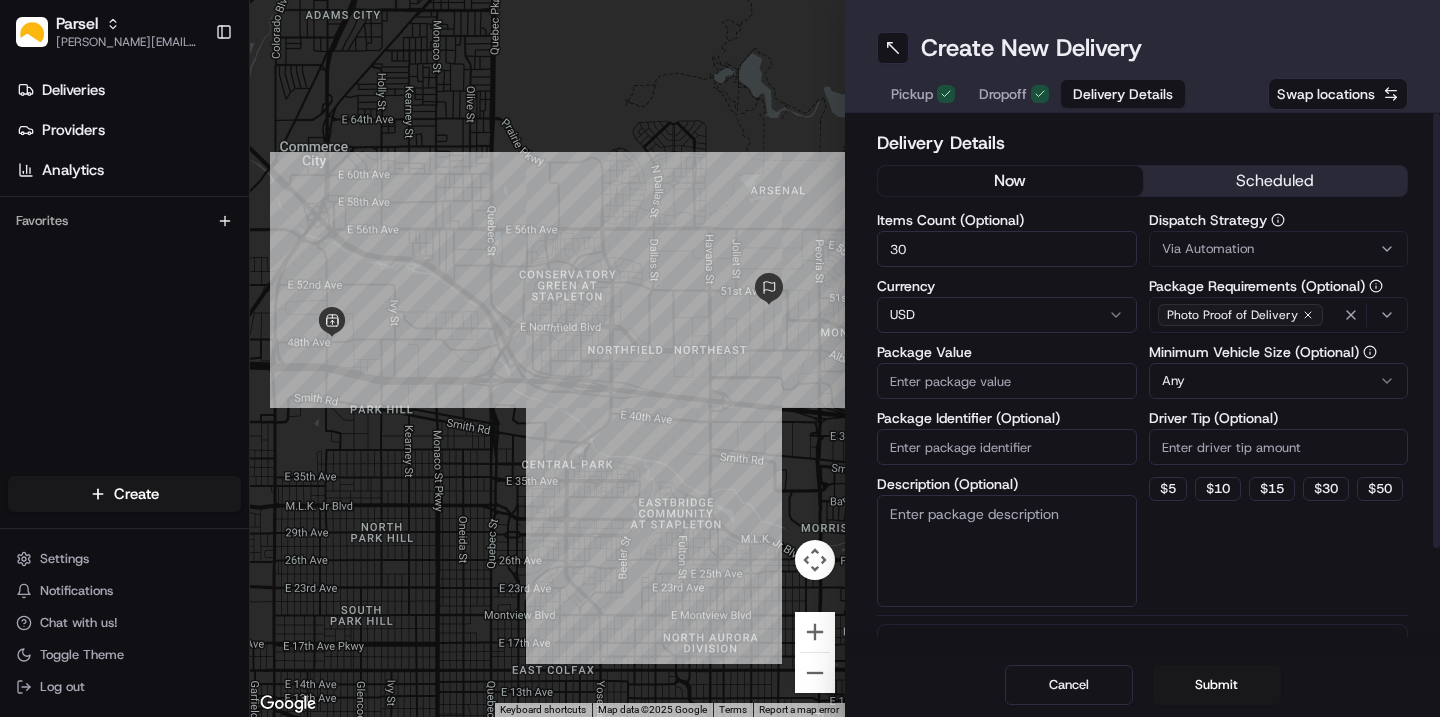 type on "30" 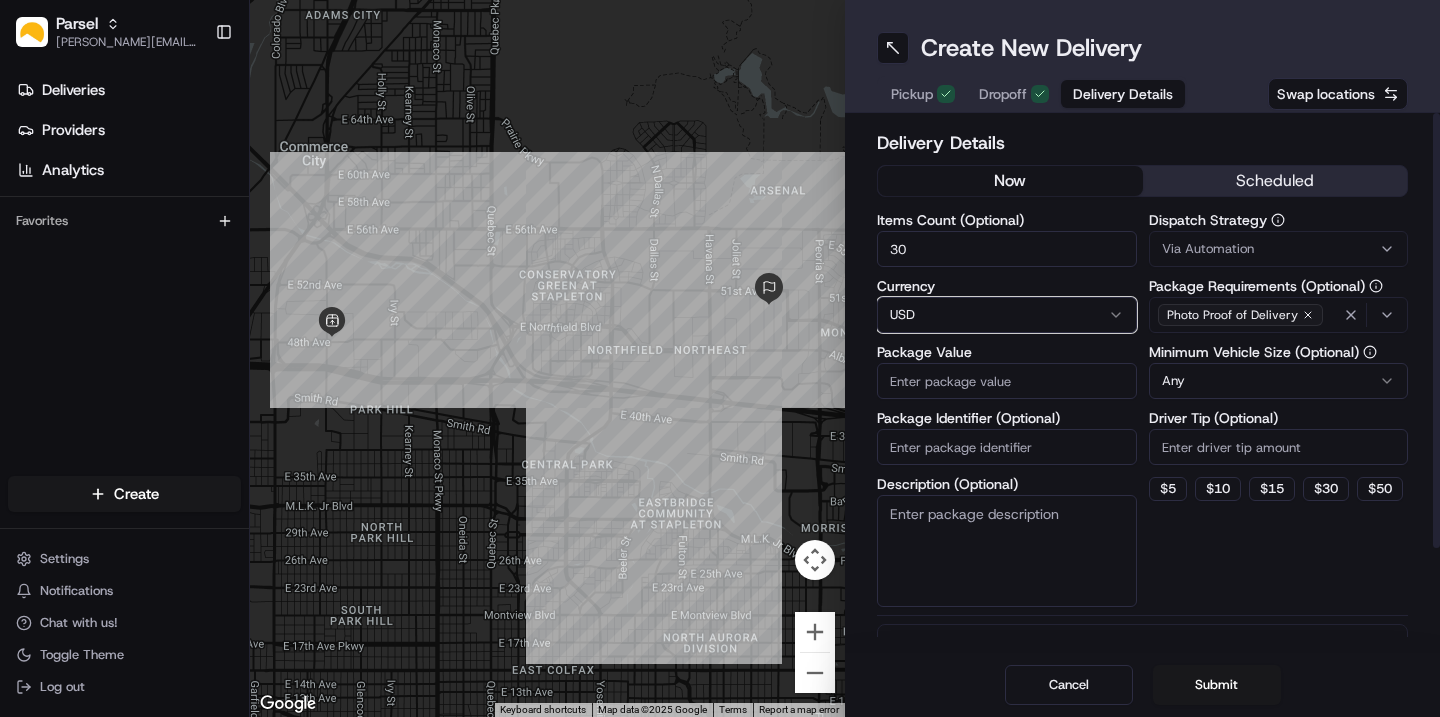 type 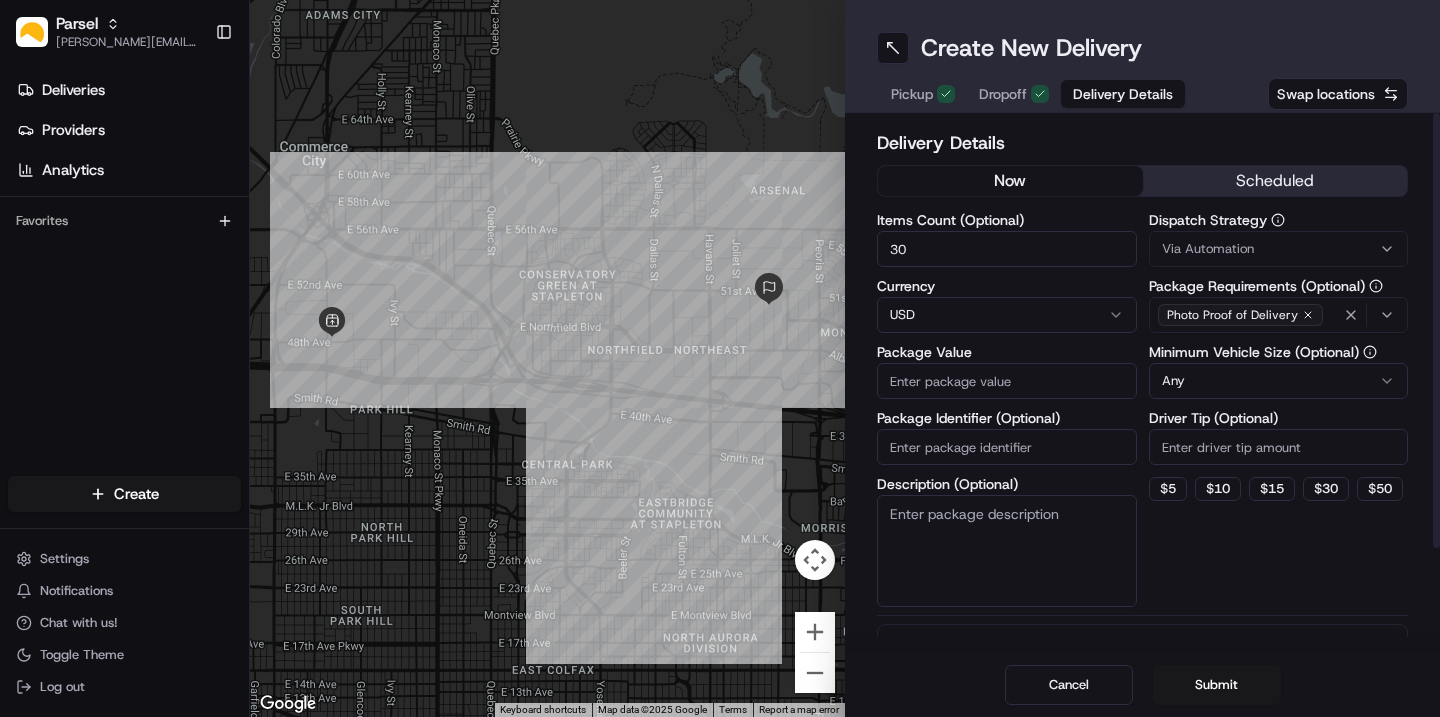 click on "Parsel [EMAIL_ADDRESS][PERSON_NAME][DOMAIN_NAME] Toggle Sidebar Deliveries Providers Analytics Favorites Main Menu Members & Organization Organization Users Roles Preferences Customization Tracking Orchestration Automations Dispatch Strategy Locations Pickup Locations Dropoff Locations Billing Billing Refund Requests Integrations Notification Triggers Webhooks API Keys Request Logs Create Settings Notifications Chat with us! Toggle Theme Log out ← Move left → Move right ↑ Move up ↓ Move down + Zoom in - Zoom out Home Jump left by 75% End Jump right by 75% Page Up Jump up by 75% Page Down Jump down by 75% Keyboard shortcuts Map Data Map data ©2025 Google Map data ©2025 Google 1 km  Click to toggle between metric and imperial units Terms Report a map error Create New Delivery Pickup Dropoff Delivery Details Swap locations Delivery Details now scheduled Items Count (Optional) 30 Currency USD Package Value Package Identifier (Optional) Description (Optional) Dispatch Strategy Via Automation Any $ 5 $ 10" at bounding box center (720, 358) 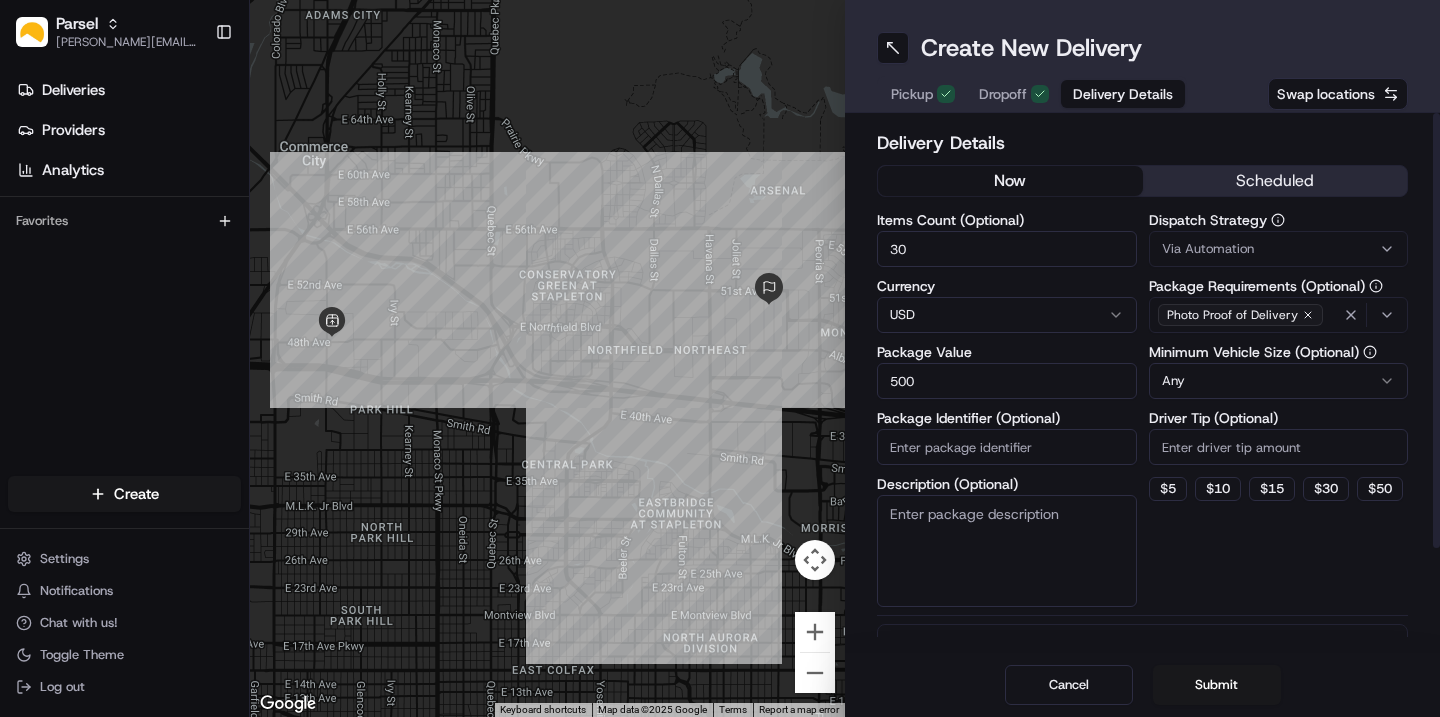 type on "500" 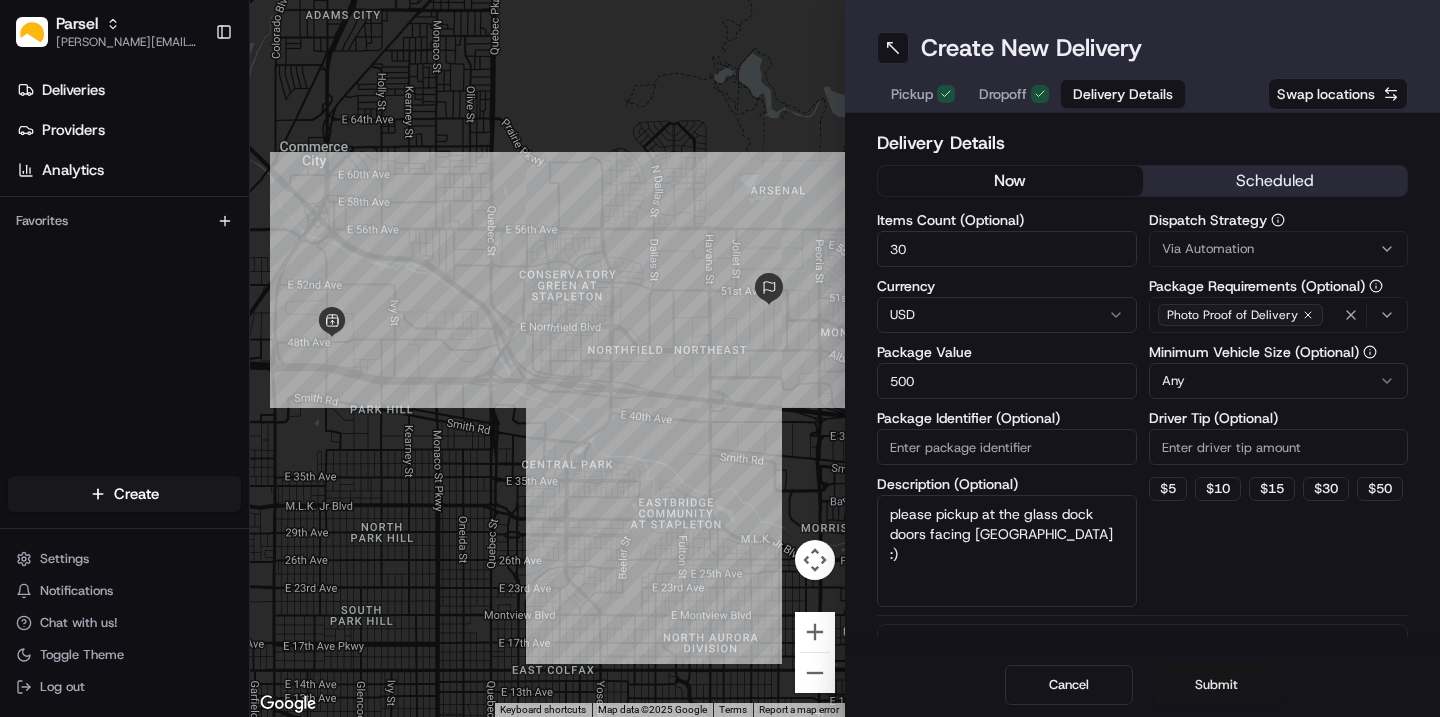 type on "please pickup at the glass dock doors facing [GEOGRAPHIC_DATA] :)" 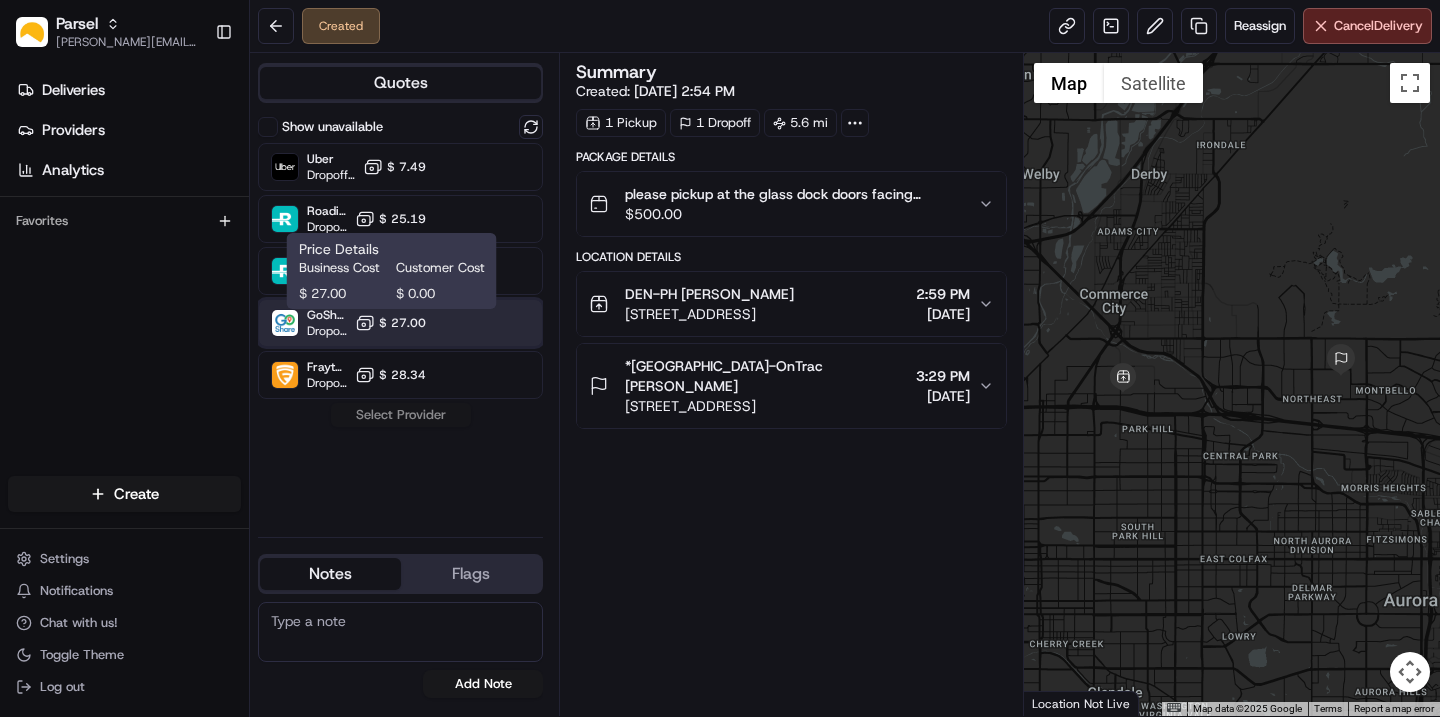 click on "GoShare Dropoff ETA   - $   27.00" at bounding box center [400, 323] 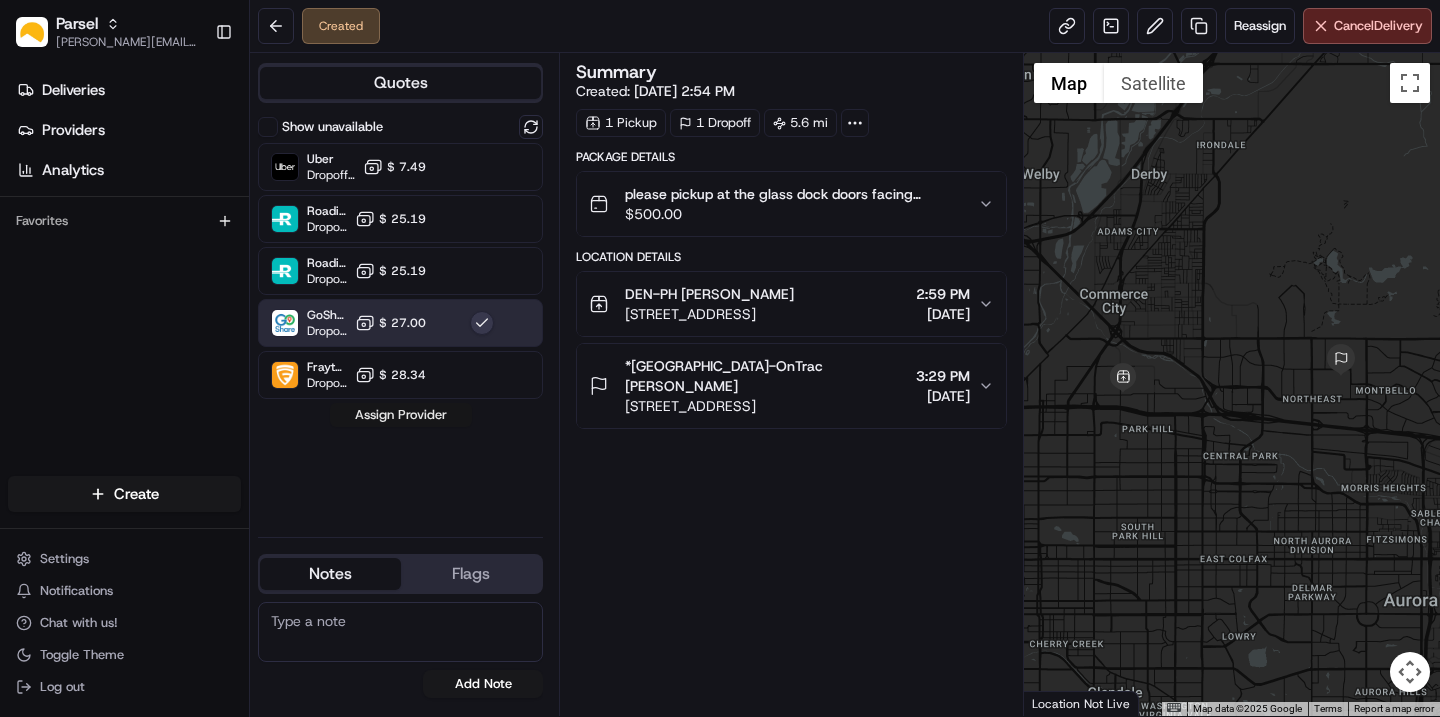 click on "Assign Provider" at bounding box center (401, 415) 